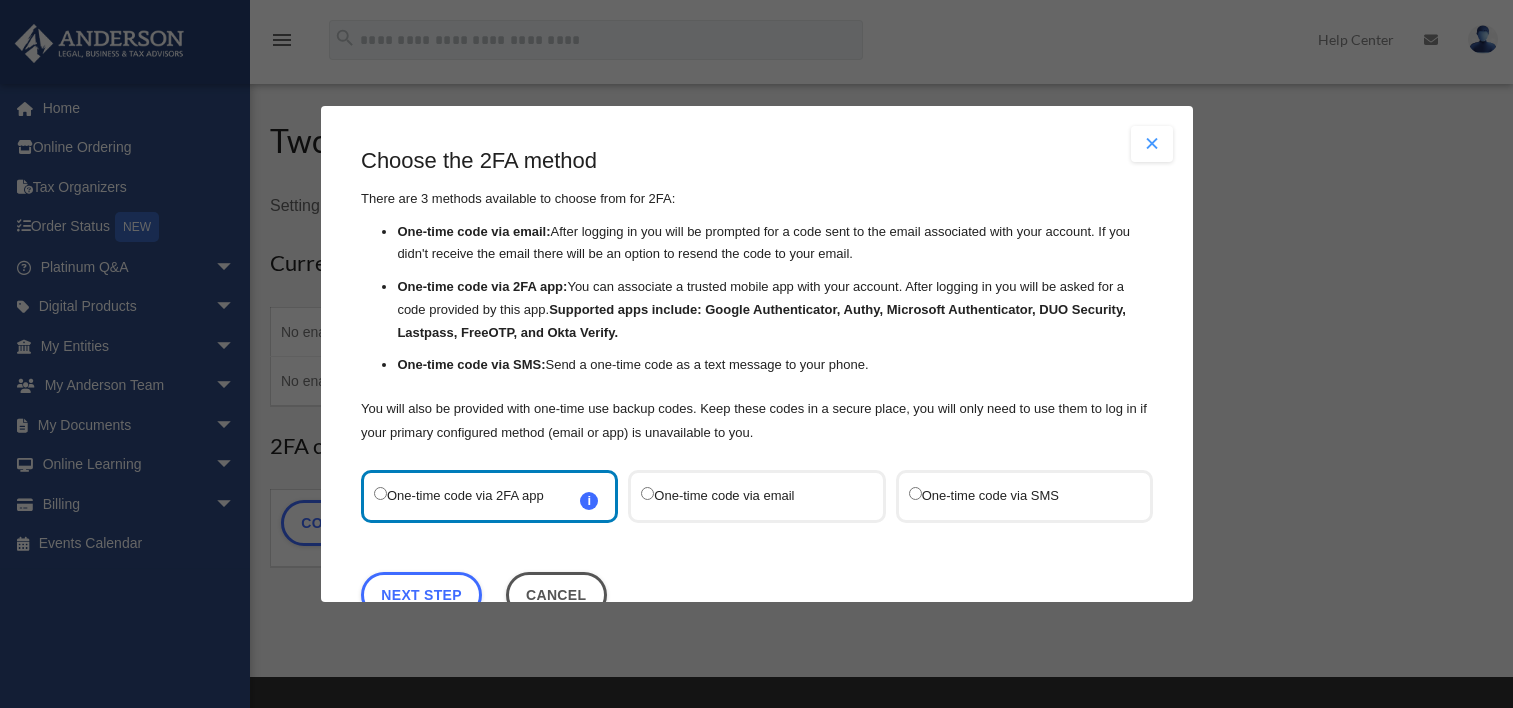 scroll, scrollTop: 0, scrollLeft: 0, axis: both 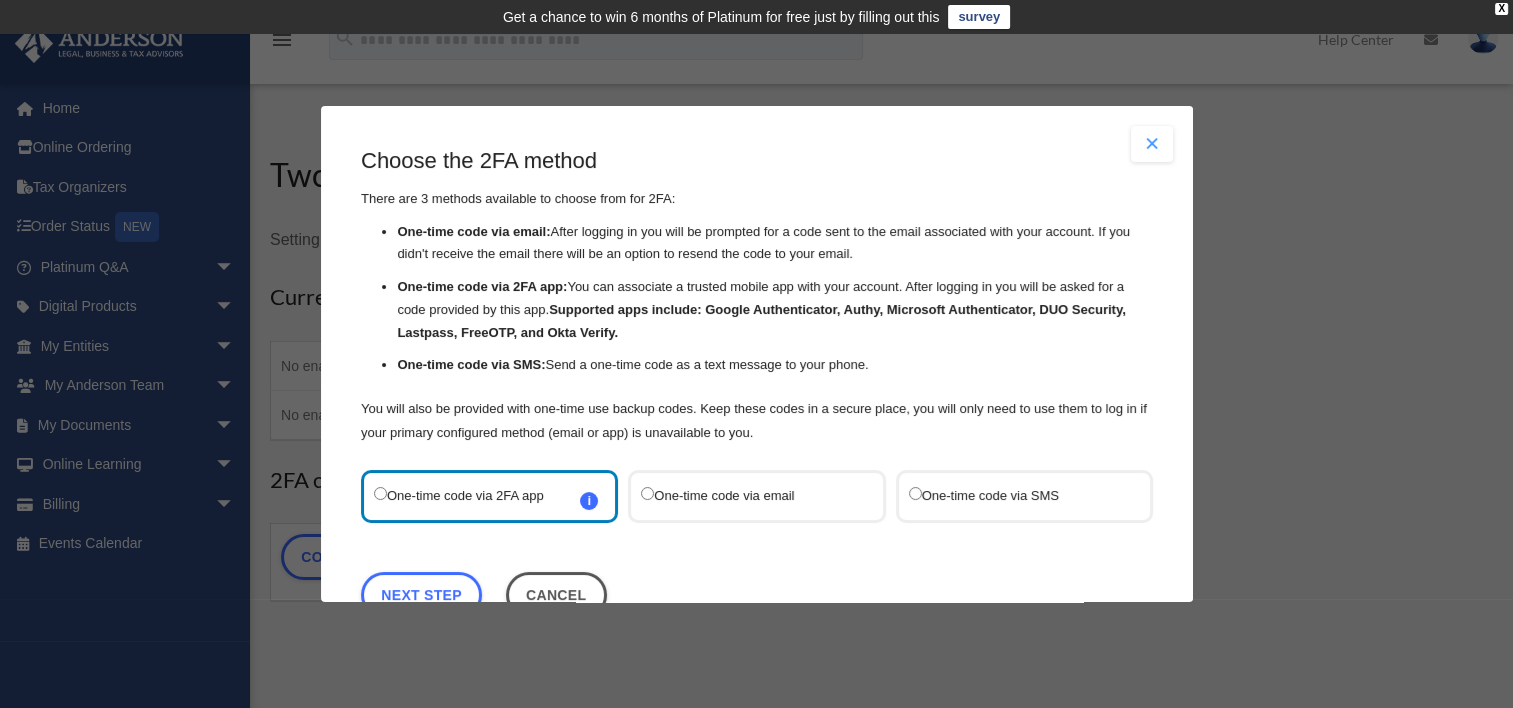 click on "One-time code via SMS" at bounding box center [1013, 496] 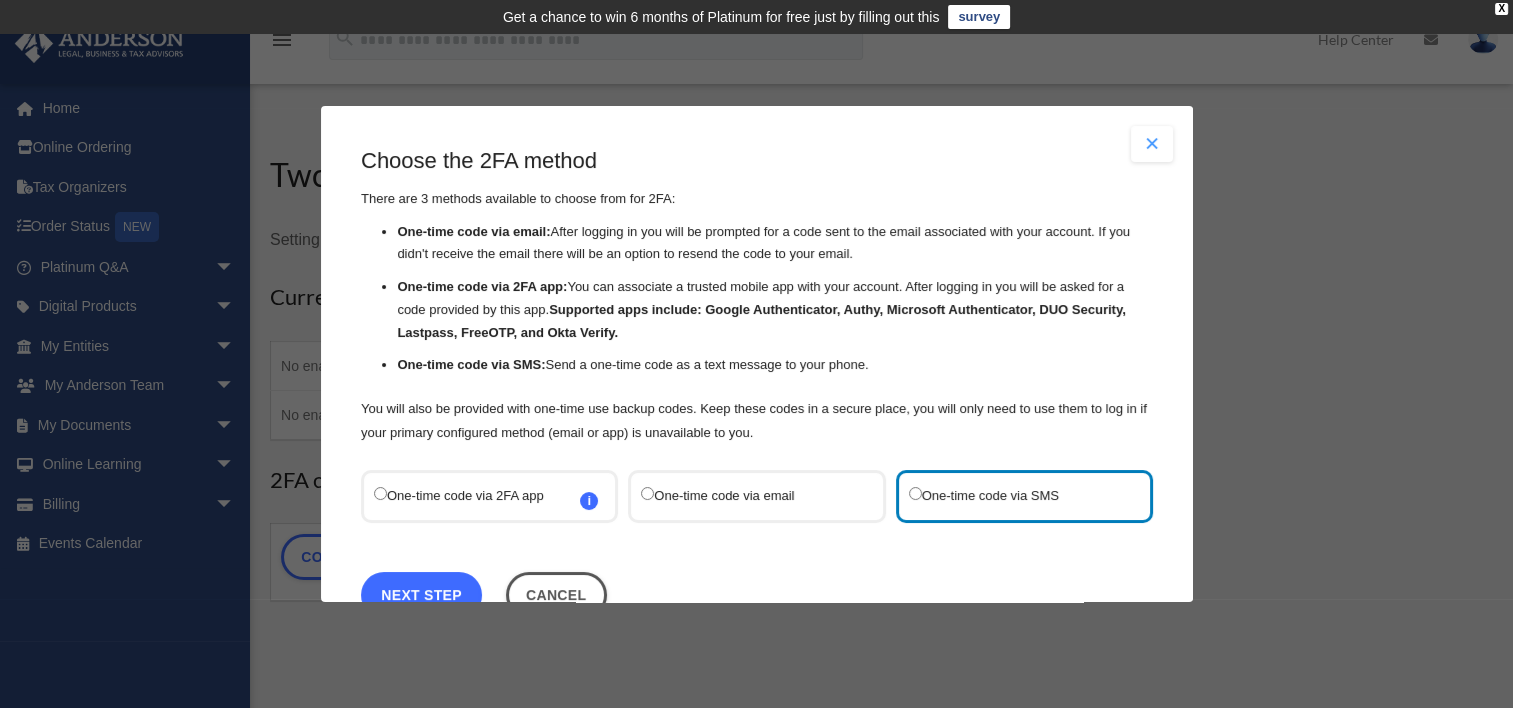 click on "Next Step" at bounding box center [421, 595] 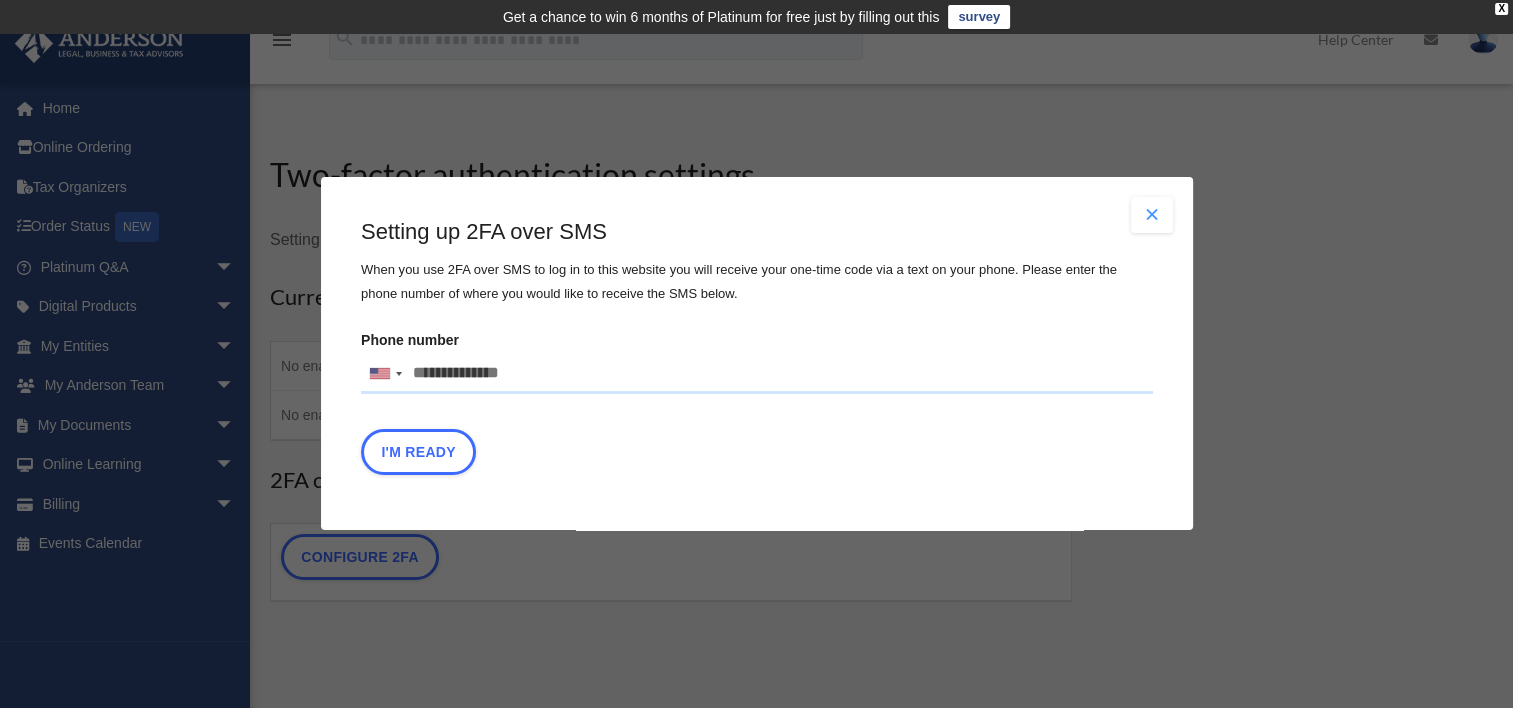 click on "Phone number						 United States +1 United Kingdom +44 Afghanistan (‫افغانستان‬‎) +93 Albania (Shqipëri) +355 Algeria (‫الجزائر‬‎) +213 American Samoa +1 Andorra +376 Angola +244 Anguilla +1 Antigua and Barbuda +1 Argentina +54 Armenia (Հայաստան) +374 Aruba +297 Ascension Island +247 Australia +61 Austria (Österreich) +43 Azerbaijan (Azərbaycan) +994 Bahamas +1 Bahrain (‫البحرين‬‎) +973 Bangladesh (বাংলাদেশ) +880 Barbados +1 Belarus (Беларусь) +375 Belgium (België) +32 Belize +501 Benin (Bénin) +229 Bermuda +1 Bhutan (འབྲུག) +975 Bolivia +591 Bosnia and Herzegovina (Босна и Херцеговина) +387 Botswana +267 Brazil (Brasil) +55 British Indian Ocean Territory +246 British Virgin Islands +1 Brunei +673 Bulgaria (България) +359 Burkina Faso +226 Burundi (Uburundi) +257 Cambodia (កម្ពុជា) +855 Cameroon (Cameroun) +237 Canada +1 Cape Verde (Kabu Verdi) +238 Caribbean Netherlands +599" at bounding box center (757, 374) 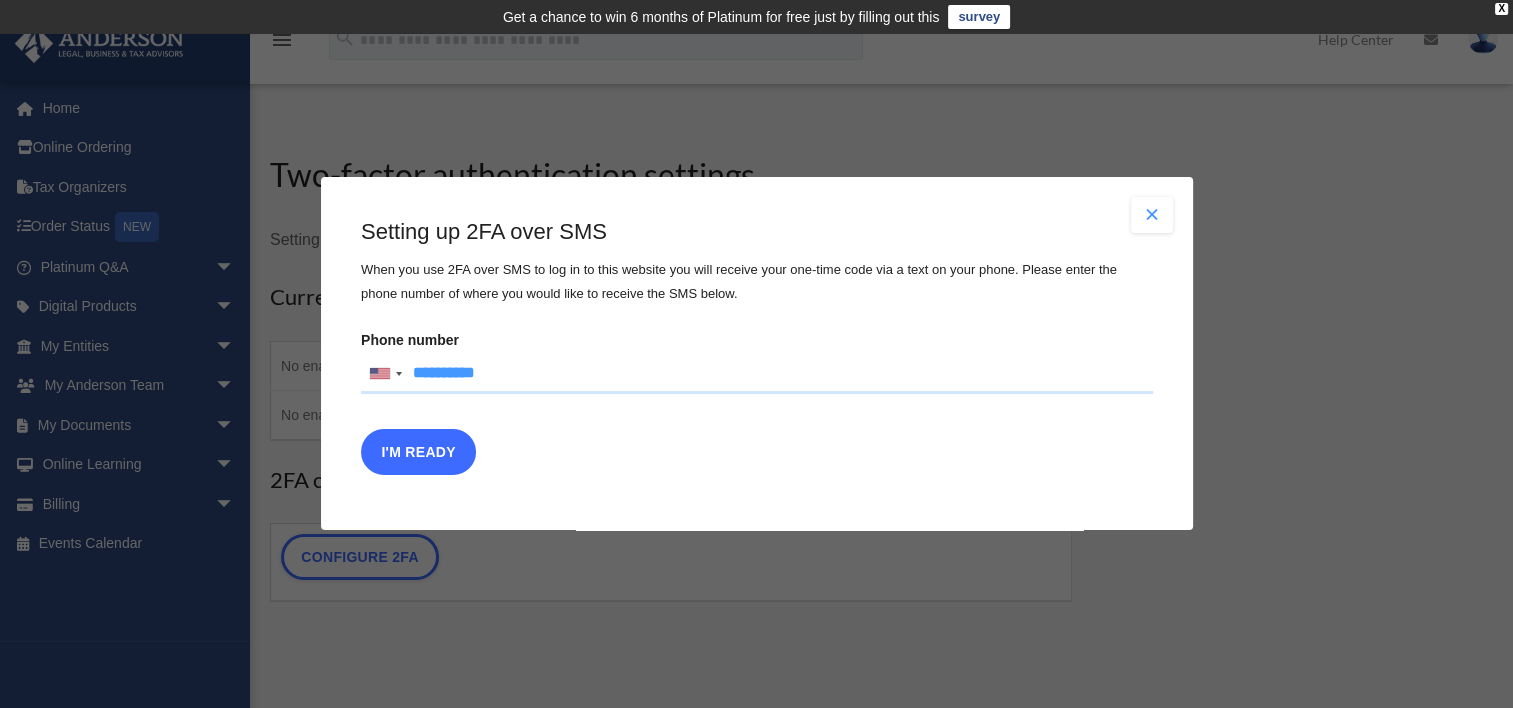 click on "I'm Ready" at bounding box center [418, 453] 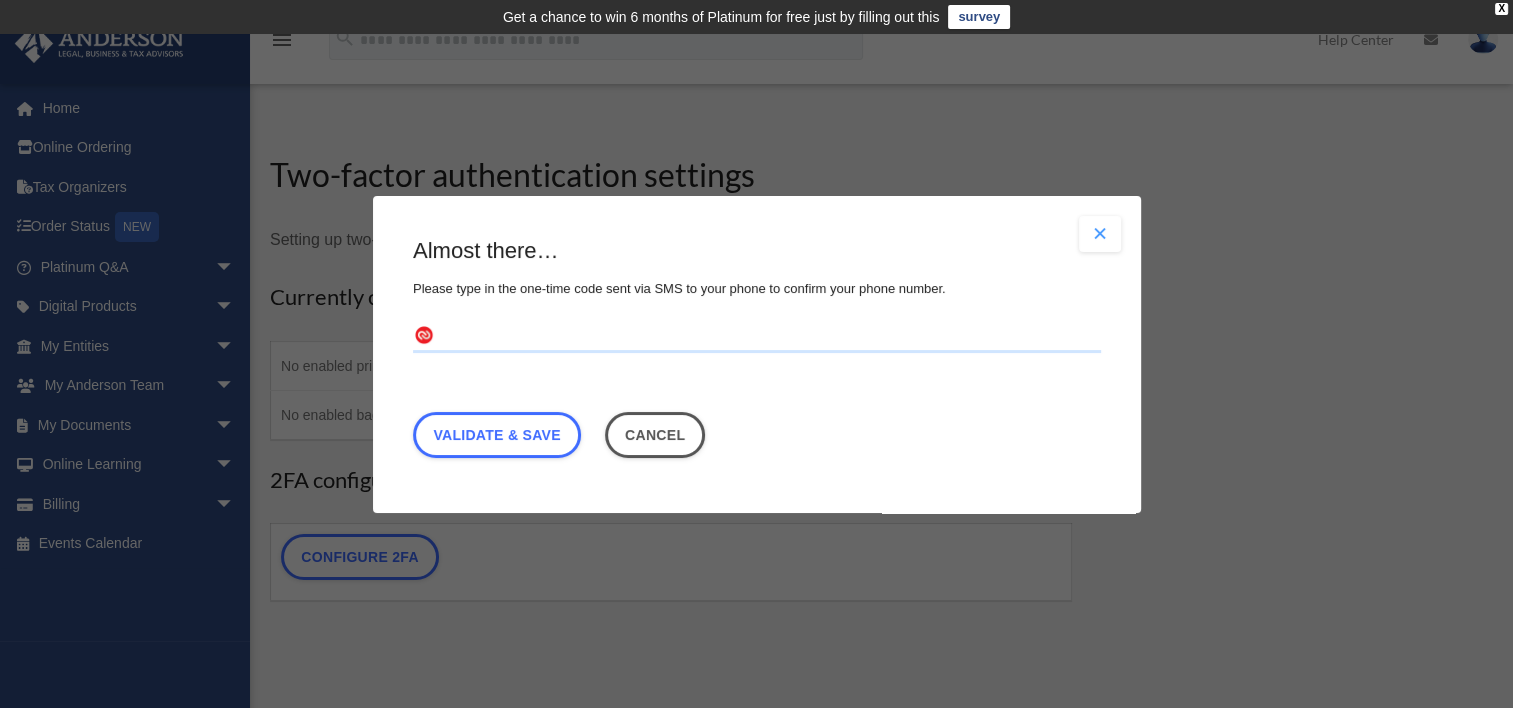 click at bounding box center (757, 336) 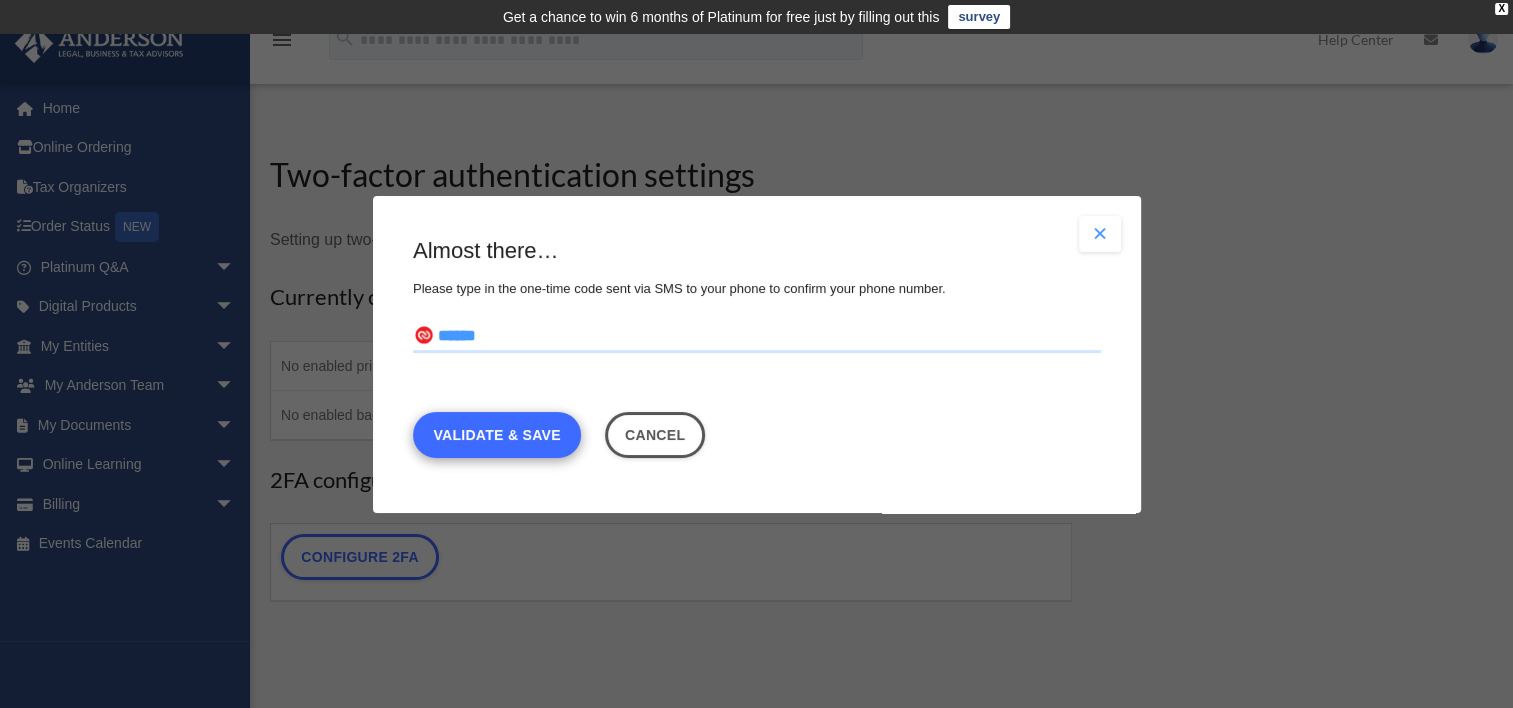 type on "******" 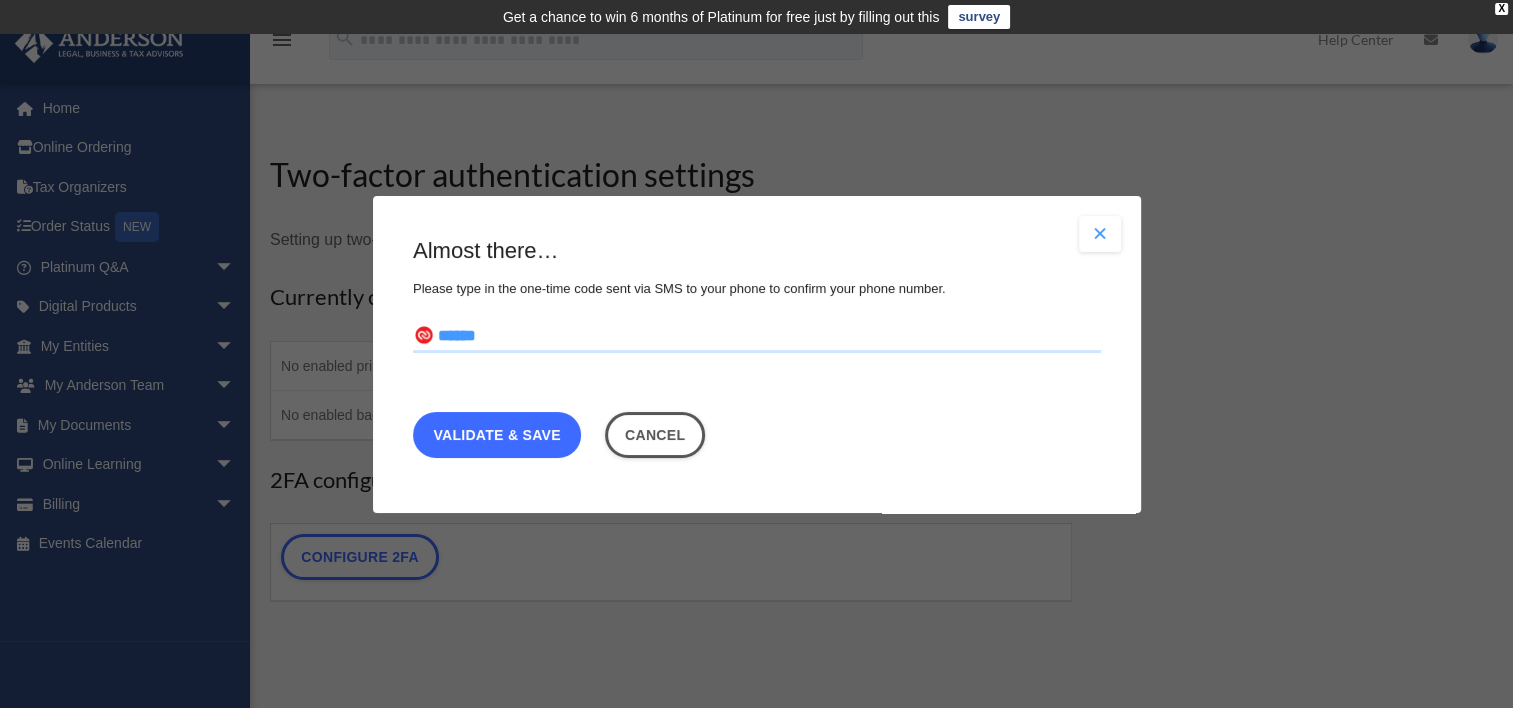 click on "Validate & Save" at bounding box center (497, 434) 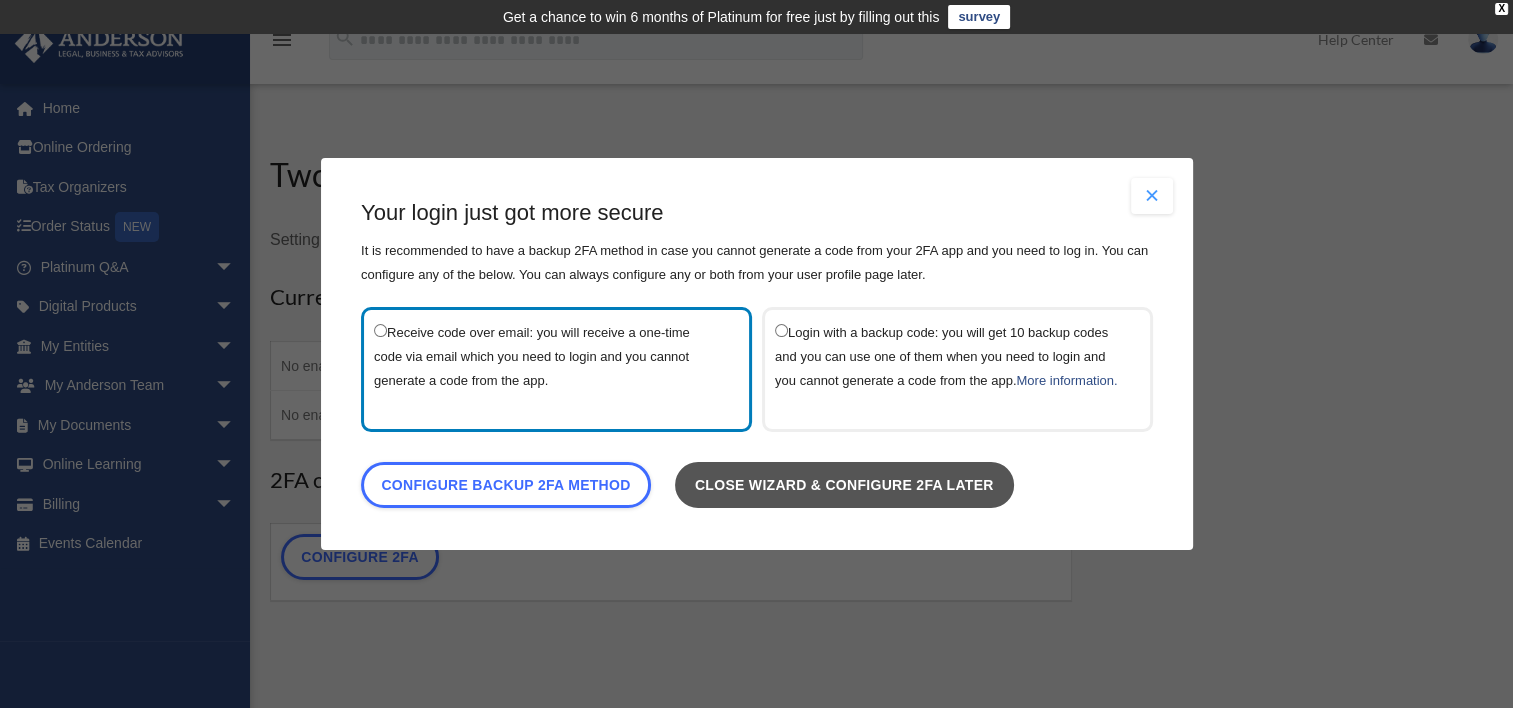 click on "Close wizard & configure 2FA later" at bounding box center (843, 485) 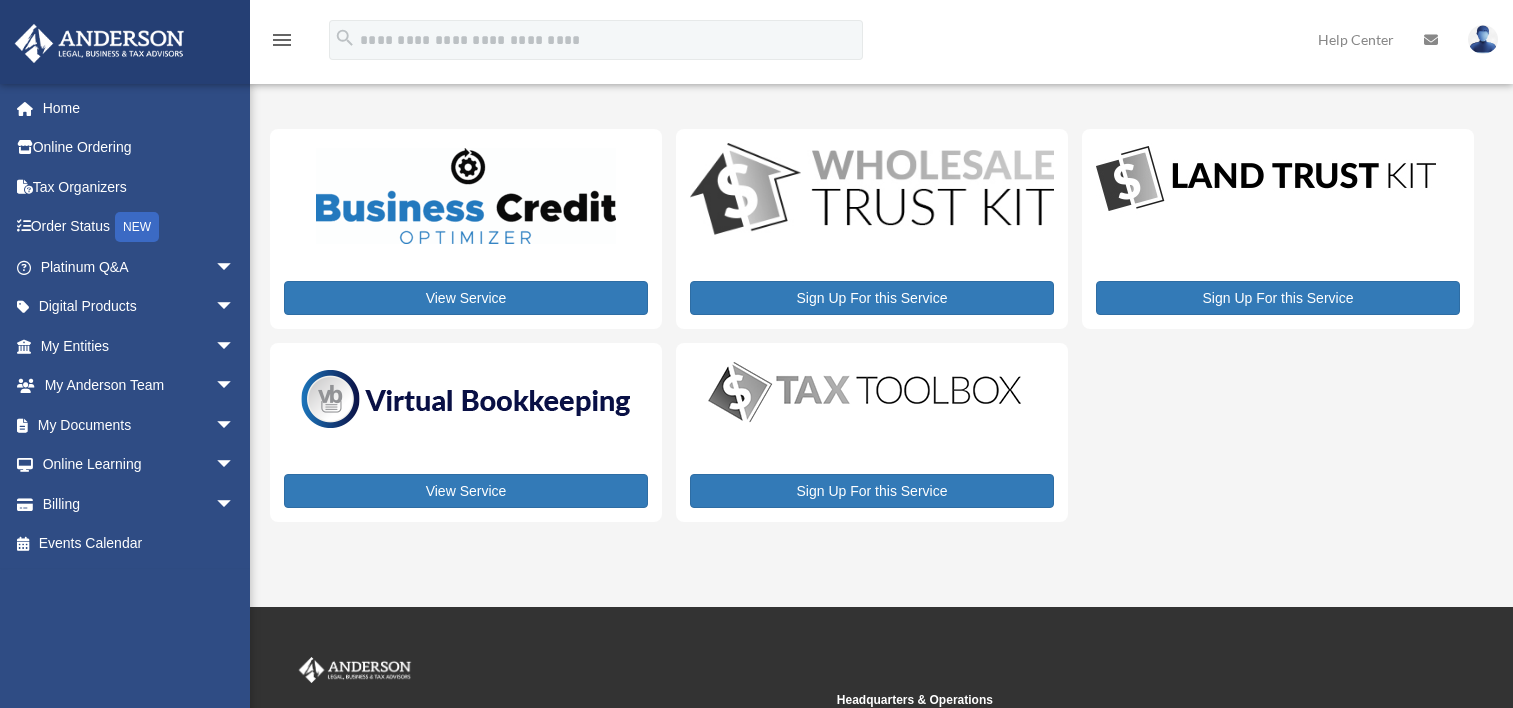 scroll, scrollTop: 0, scrollLeft: 0, axis: both 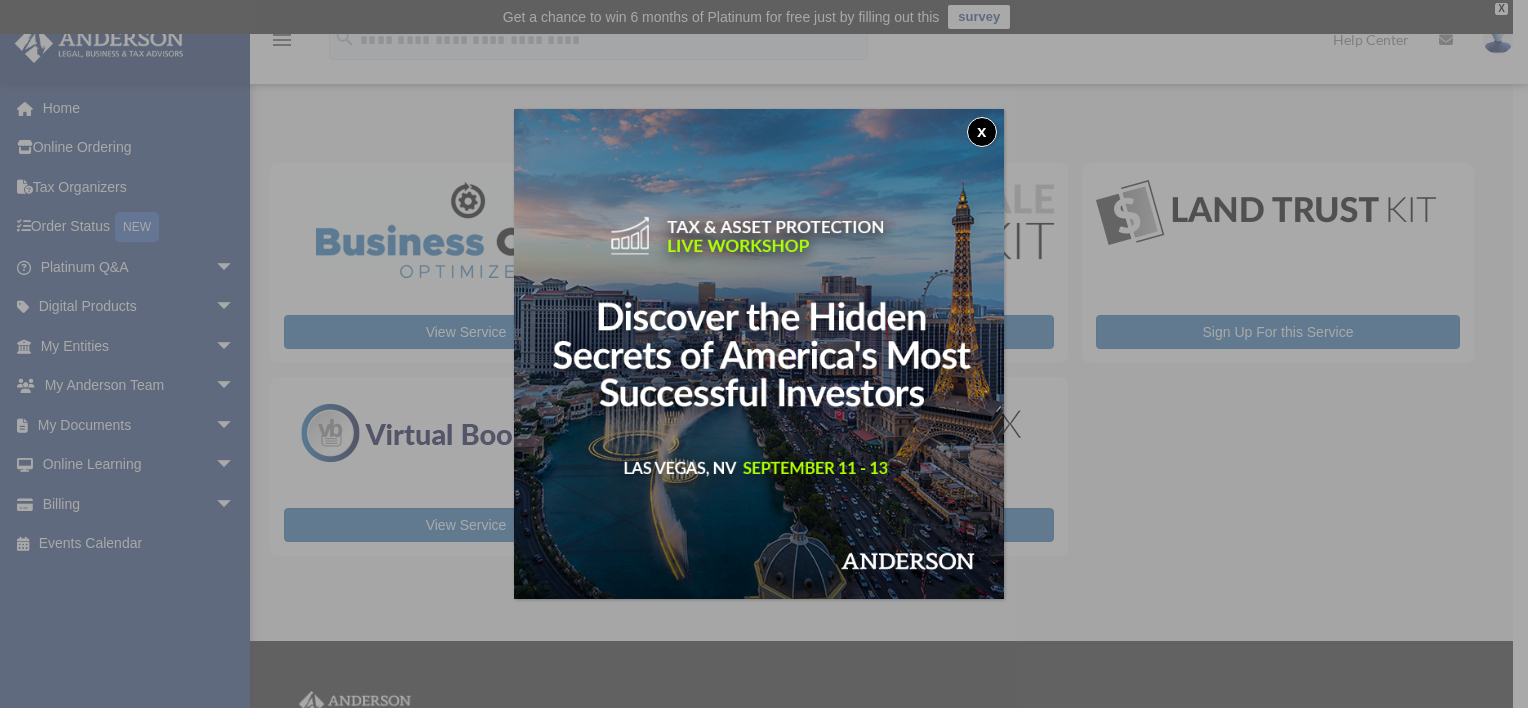 click on "x" at bounding box center [982, 132] 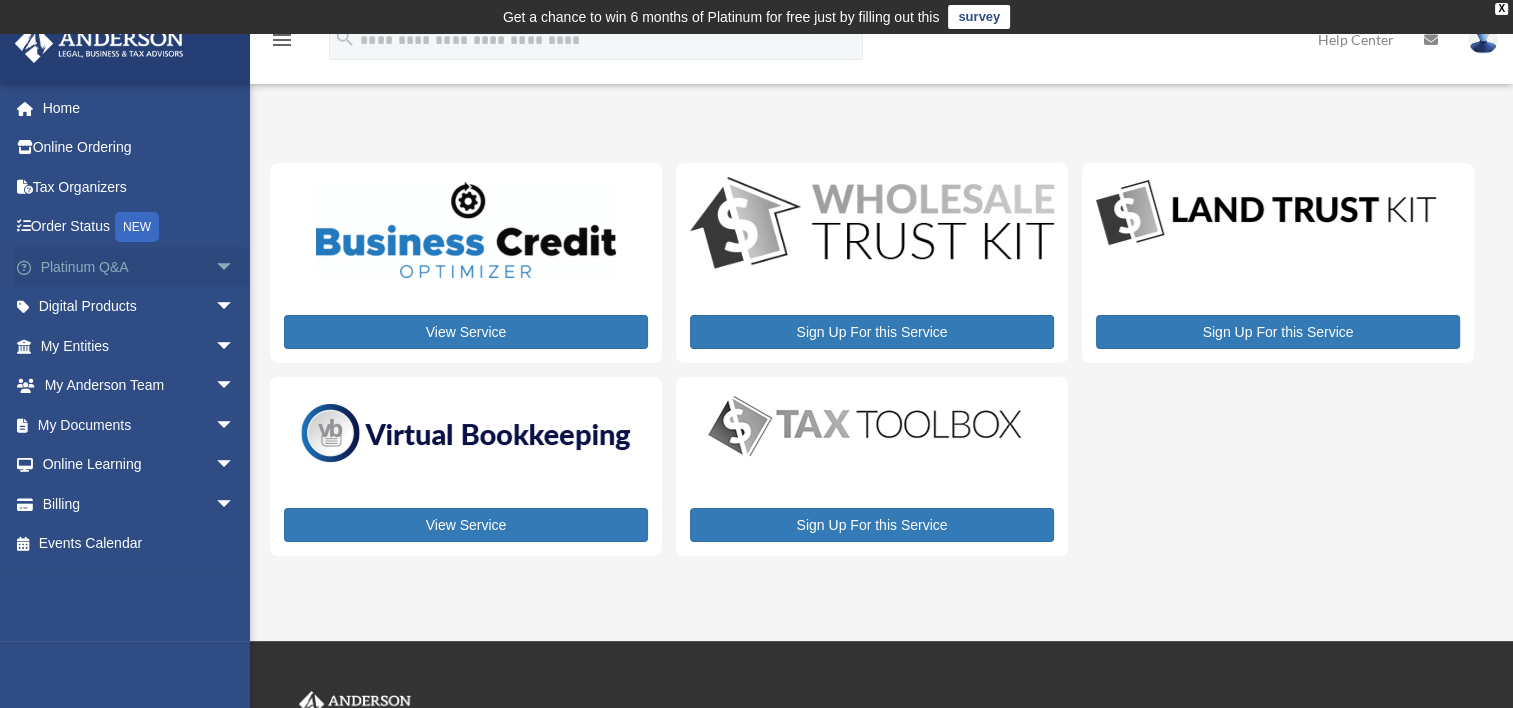 click on "arrow_drop_down" at bounding box center (235, 267) 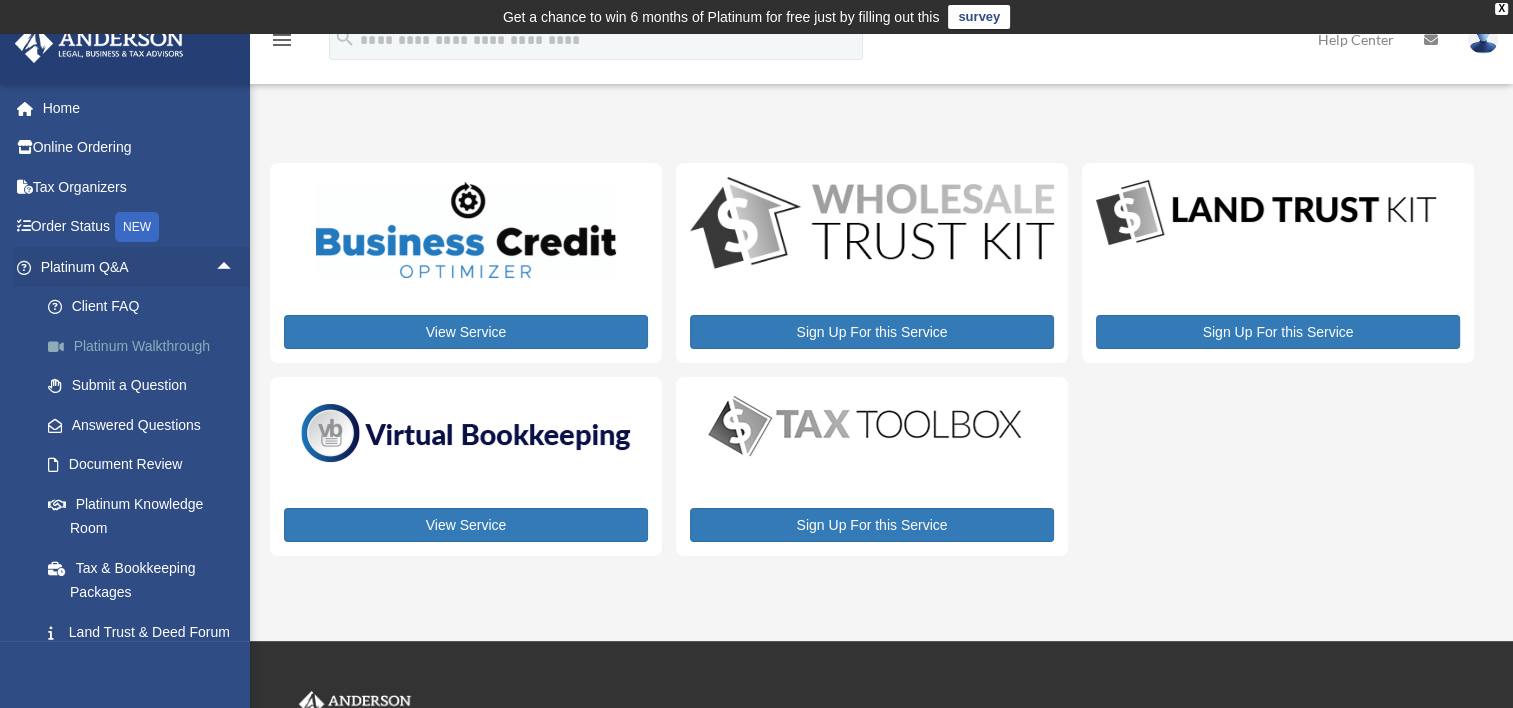 click on "Platinum Walkthrough" at bounding box center (146, 346) 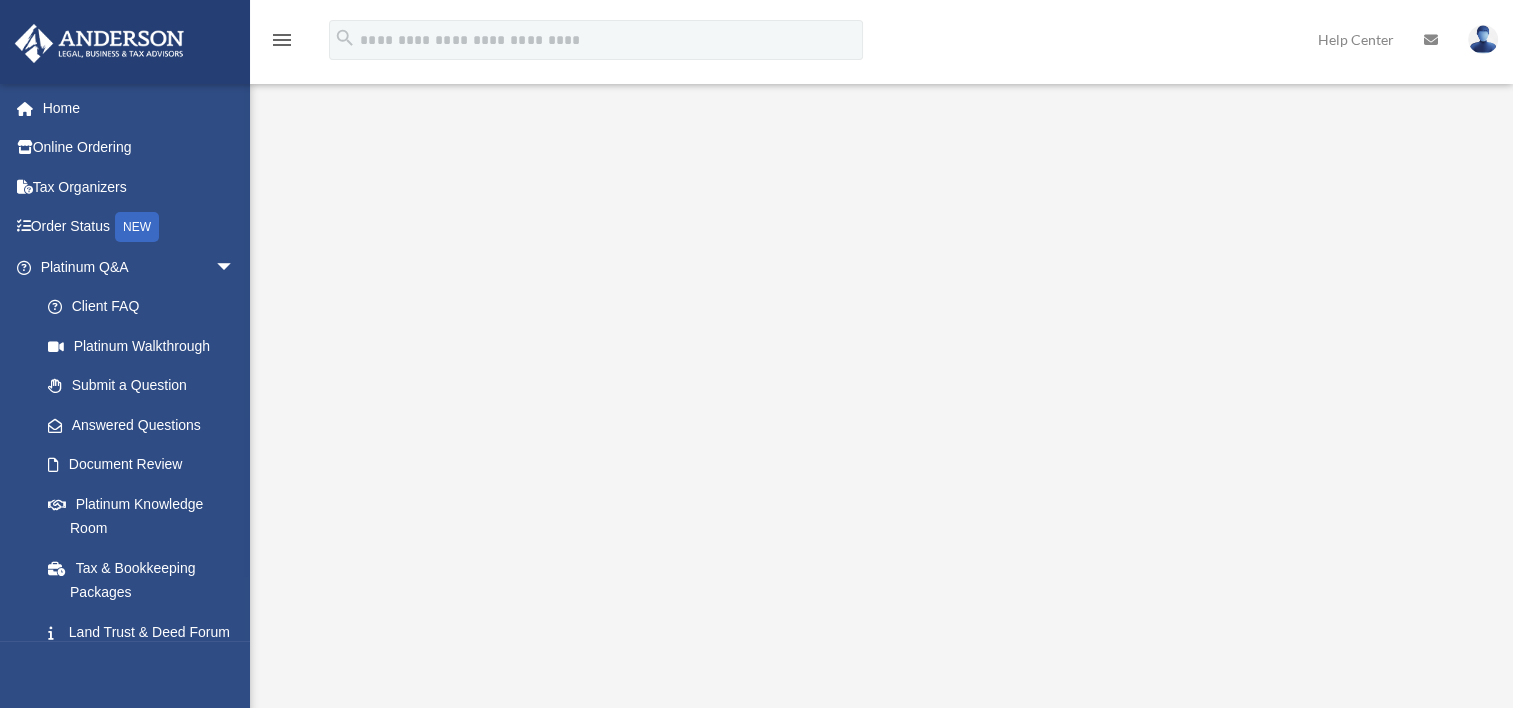 scroll, scrollTop: 48, scrollLeft: 0, axis: vertical 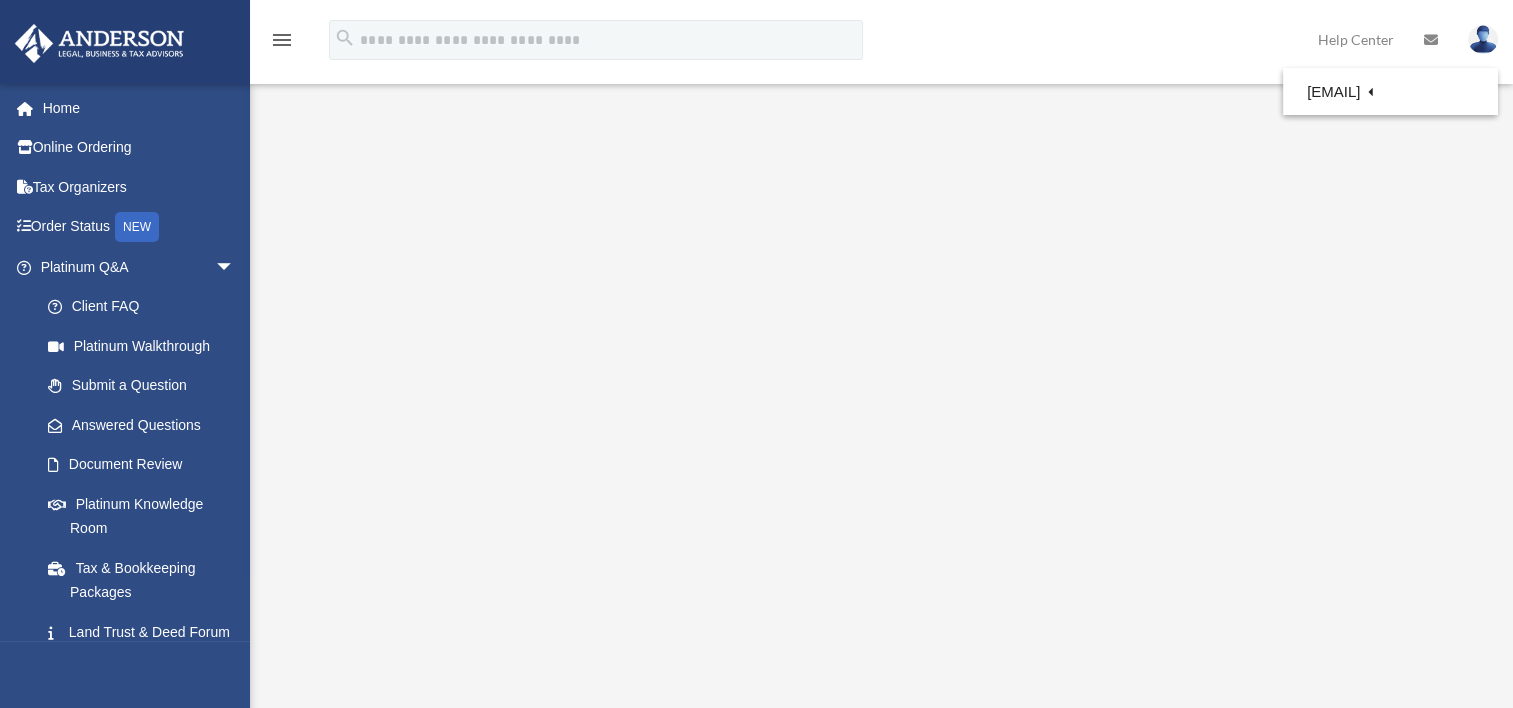 click at bounding box center (1483, 39) 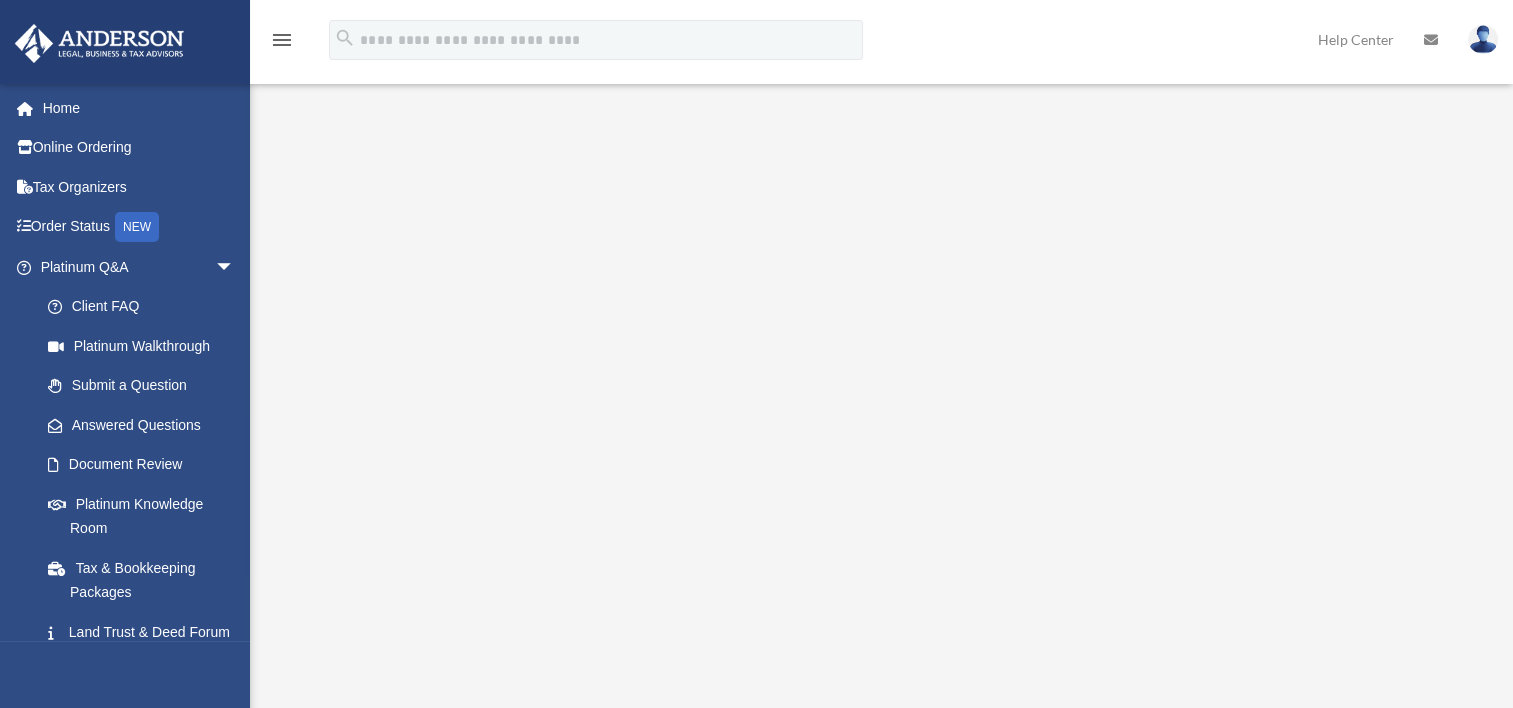 click at bounding box center (1483, 39) 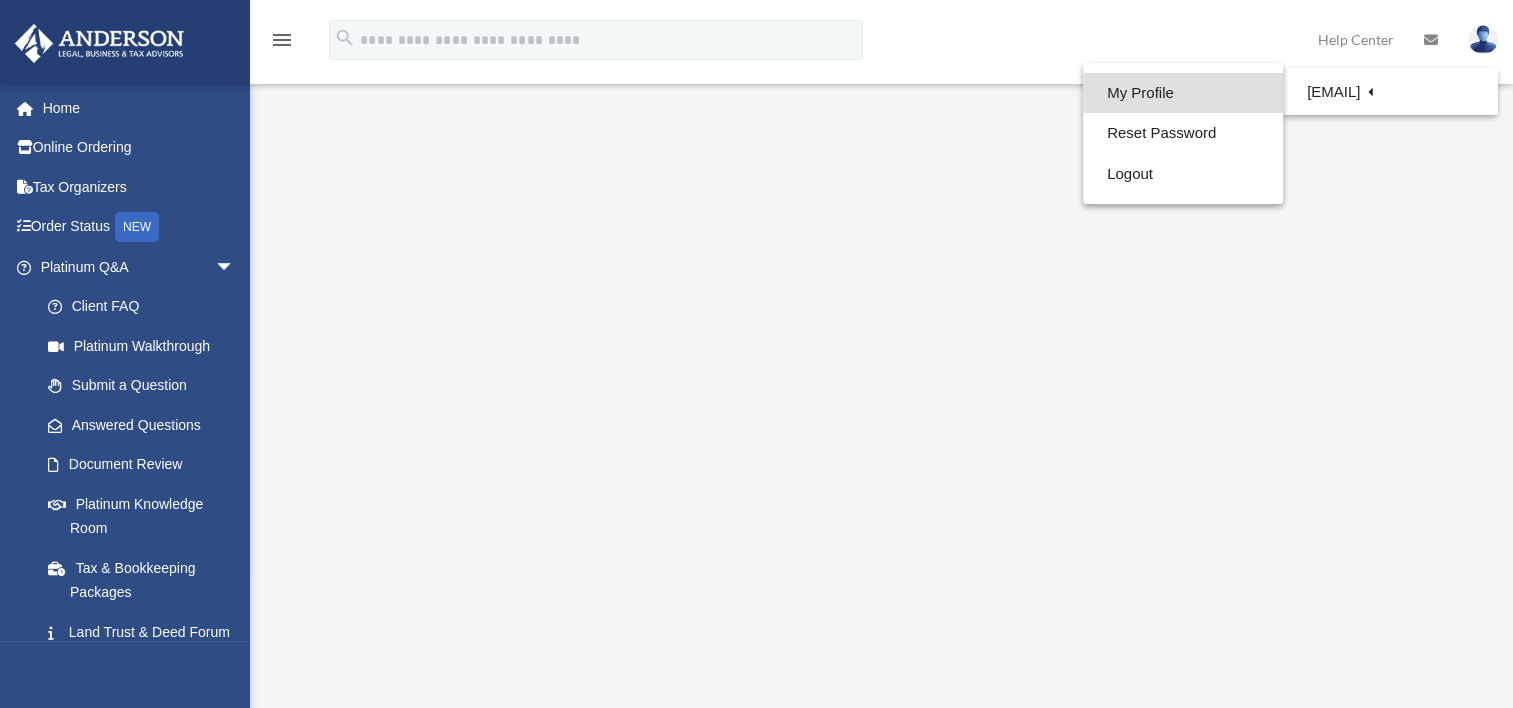 click on "My Profile" at bounding box center [1183, 93] 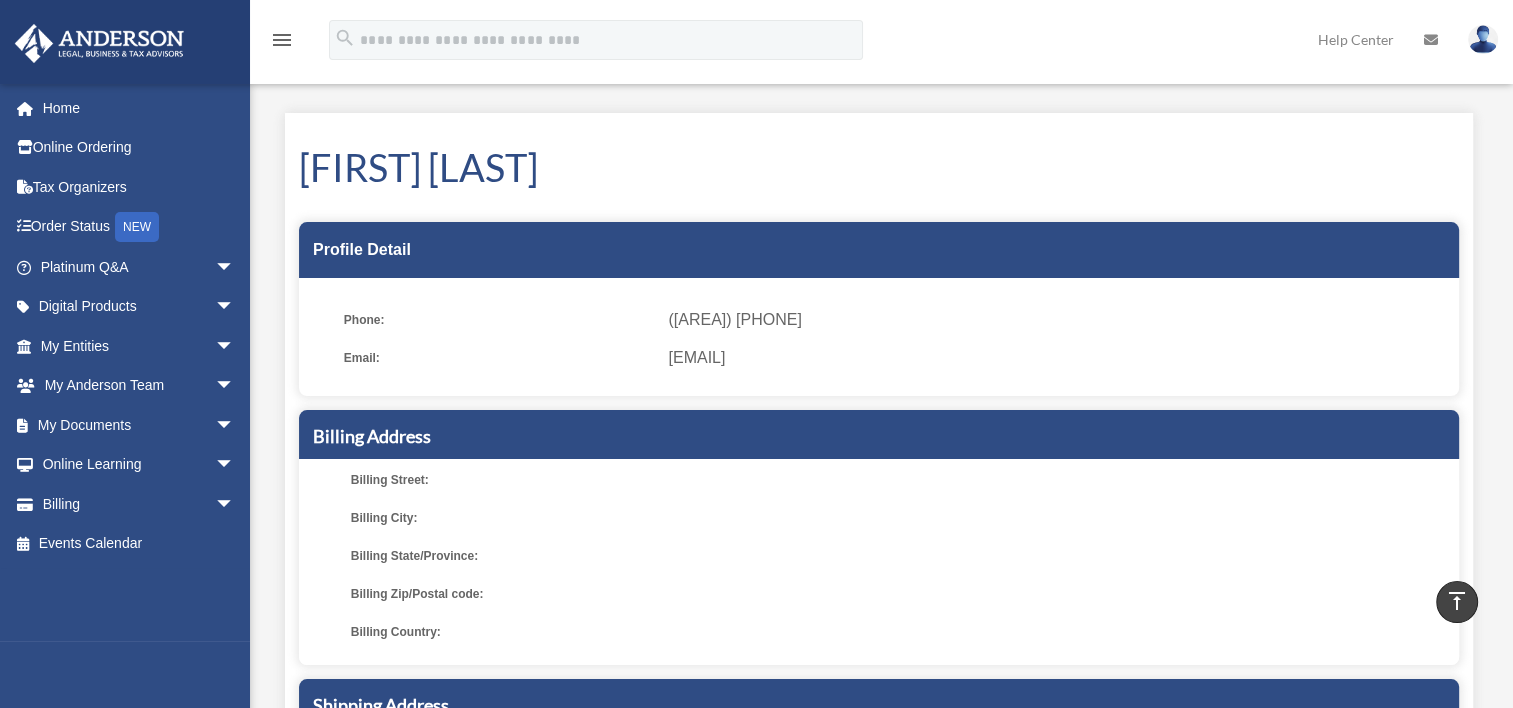 scroll, scrollTop: 0, scrollLeft: 0, axis: both 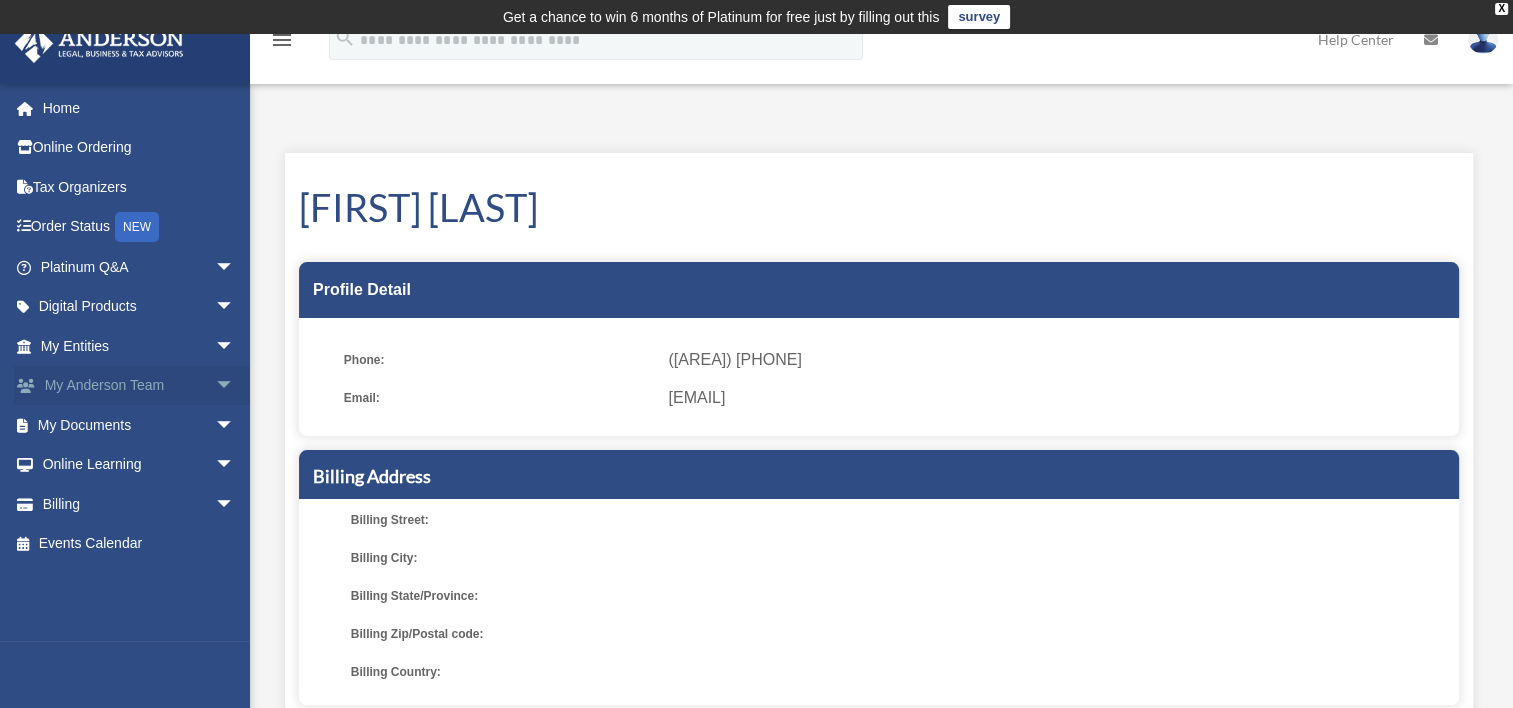 click on "arrow_drop_down" at bounding box center [235, 386] 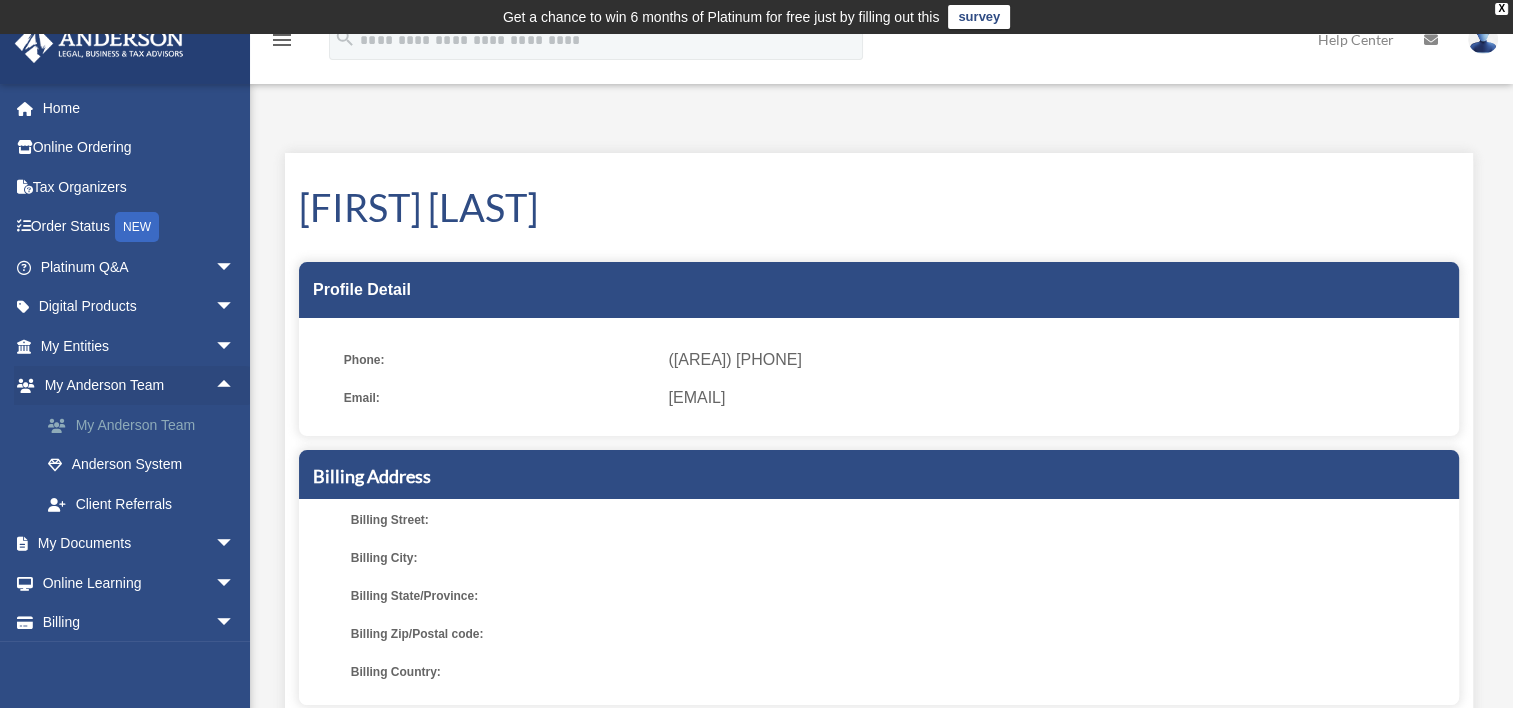 click on "My Anderson Team" at bounding box center (146, 425) 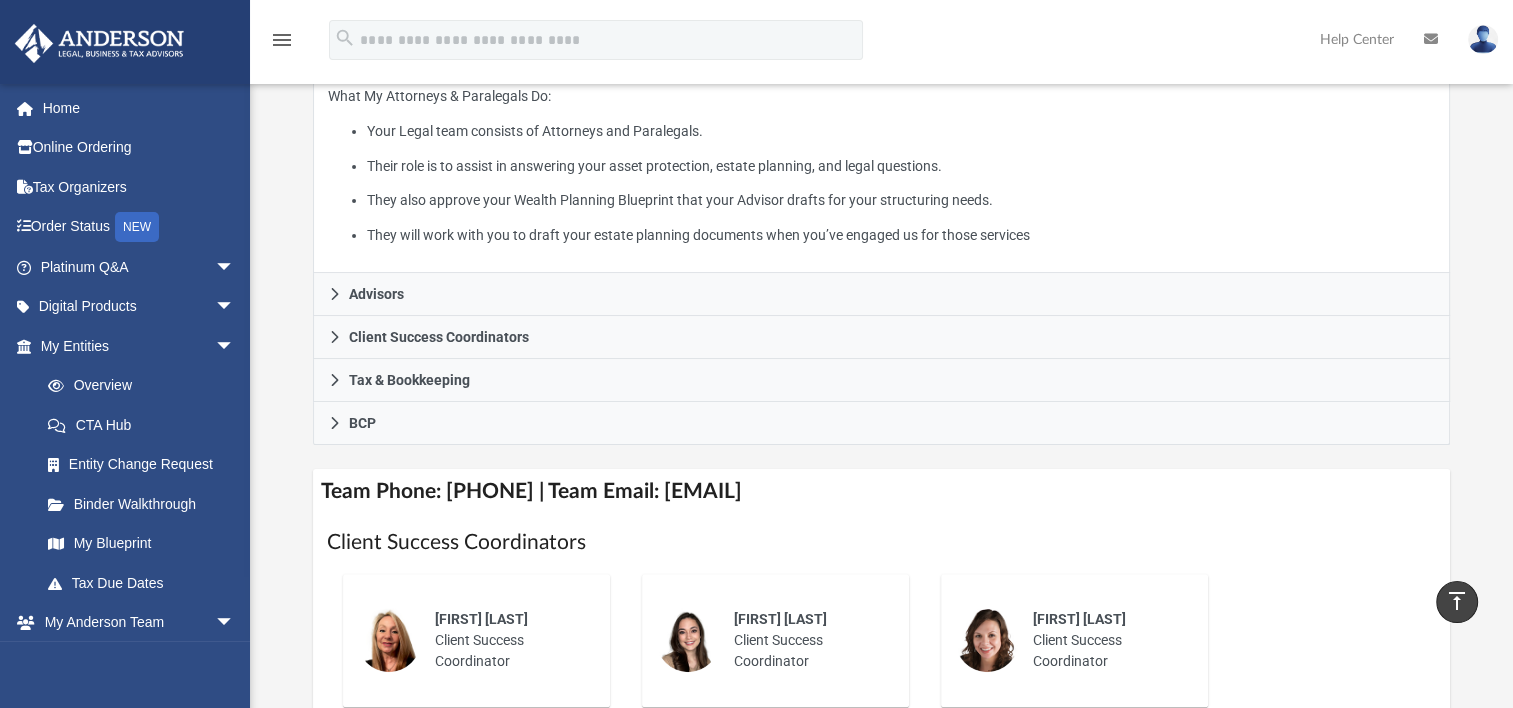 scroll, scrollTop: 492, scrollLeft: 0, axis: vertical 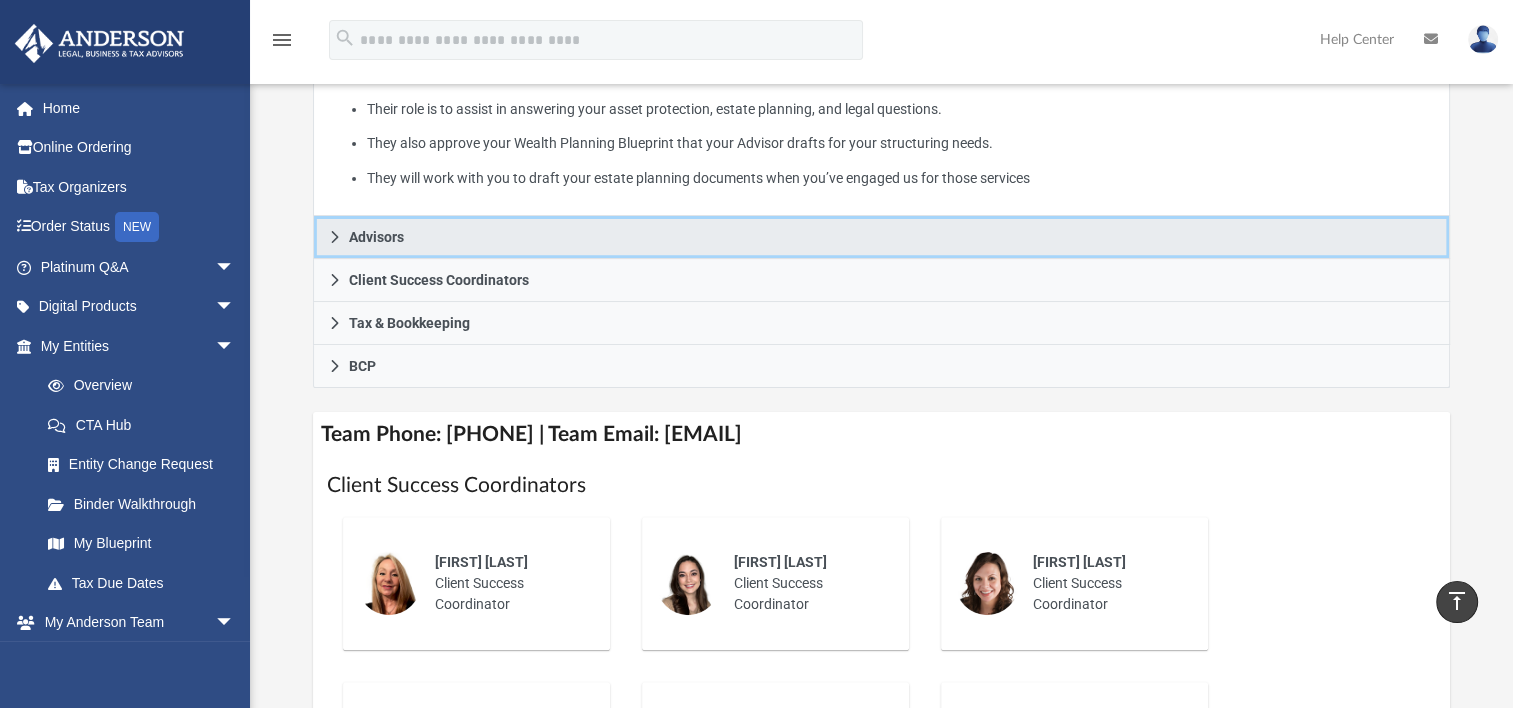 click on "Advisors" at bounding box center [881, 237] 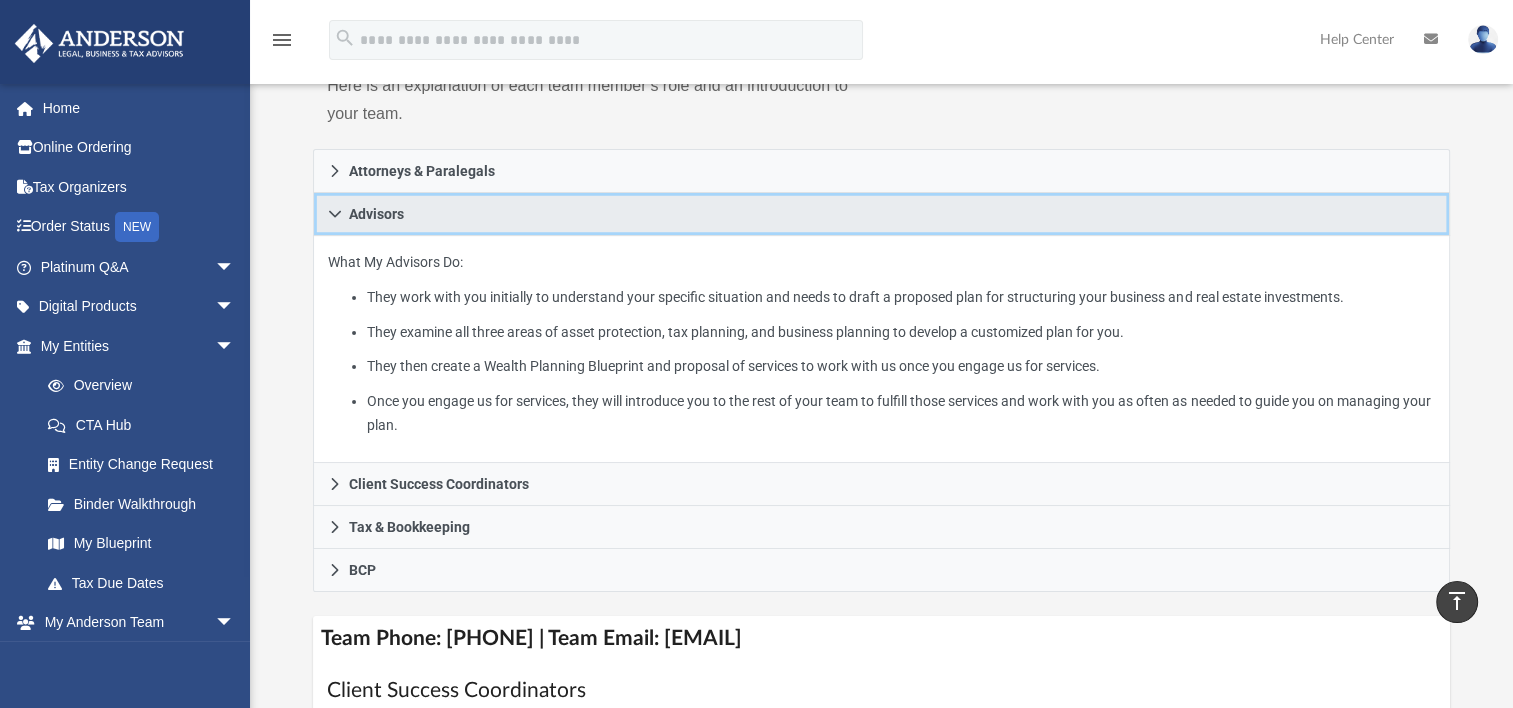 scroll, scrollTop: 311, scrollLeft: 0, axis: vertical 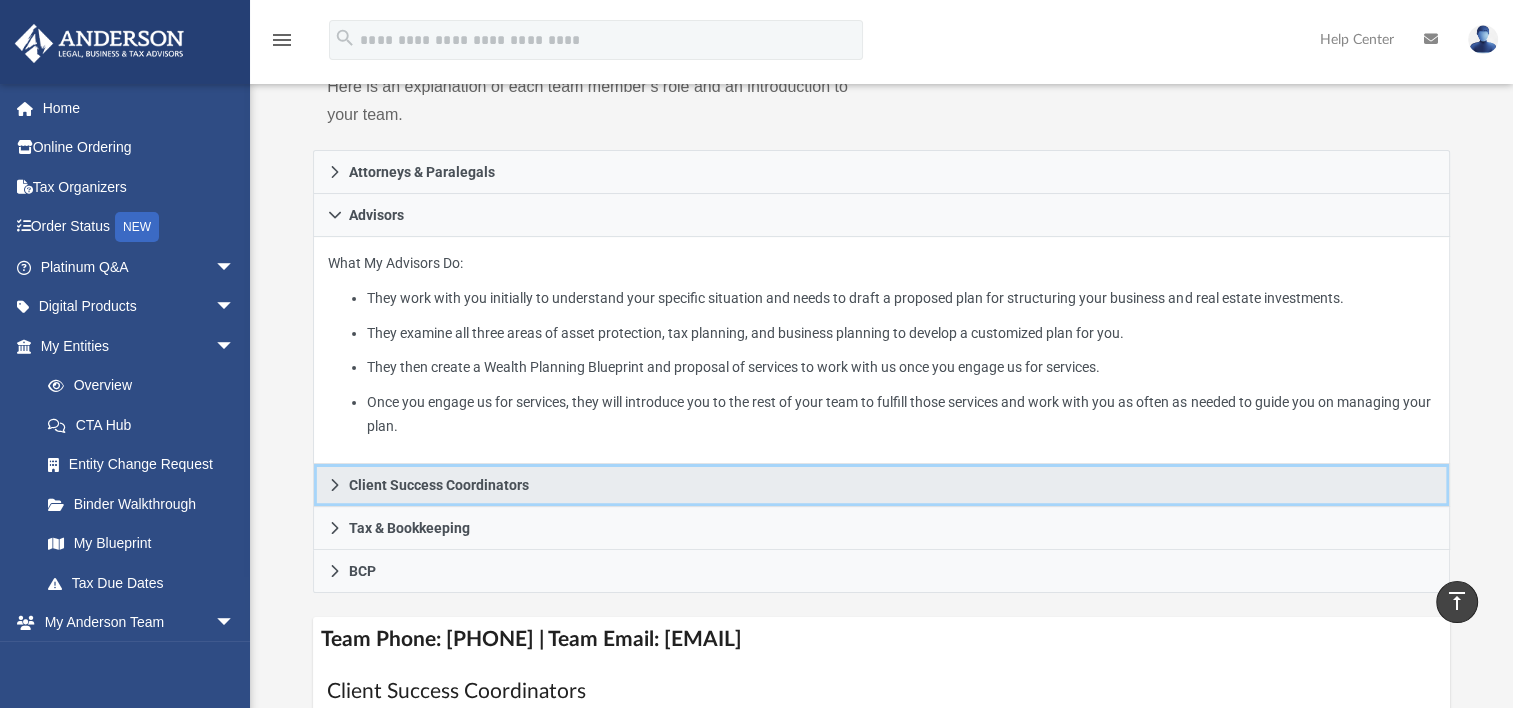click on "Client Success Coordinators" at bounding box center [439, 485] 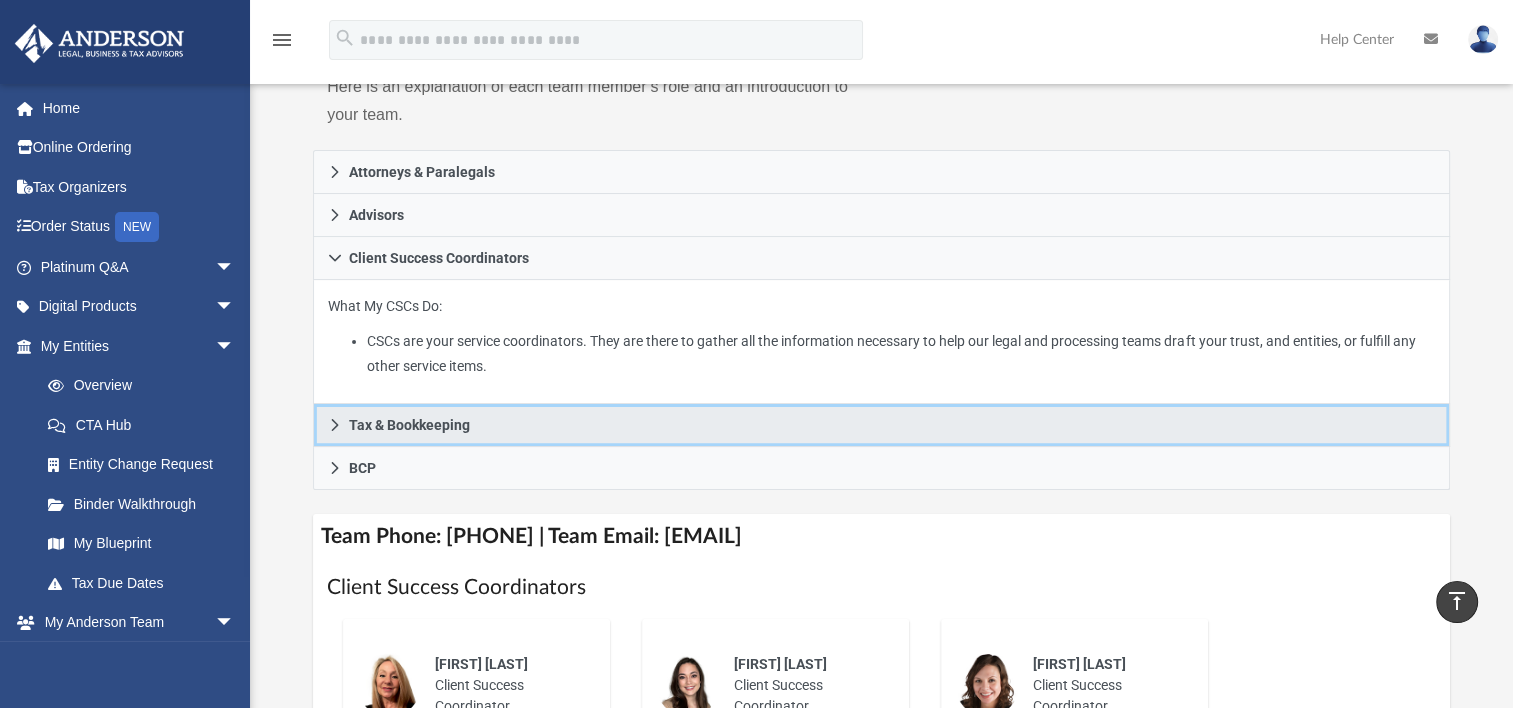 click on "Tax & Bookkeeping" at bounding box center (409, 425) 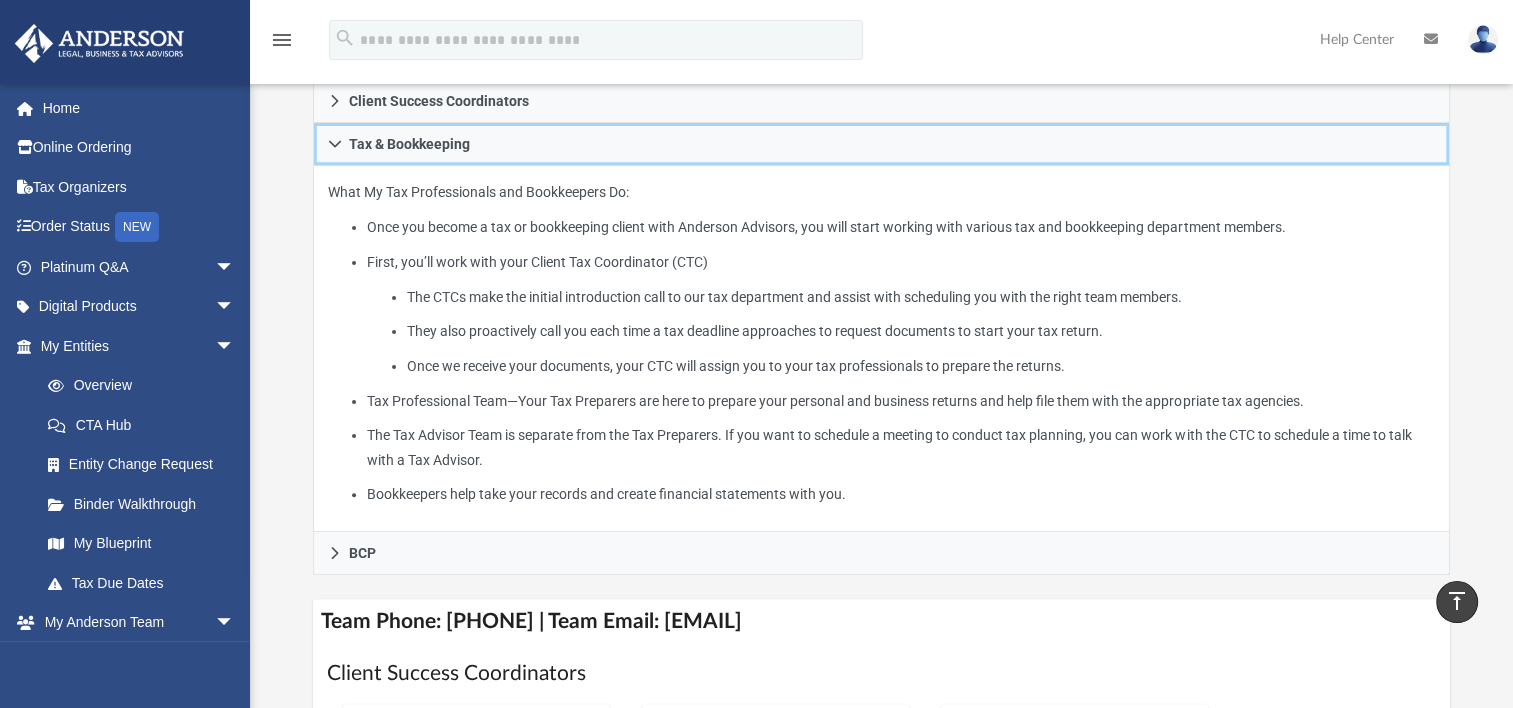 scroll, scrollTop: 471, scrollLeft: 0, axis: vertical 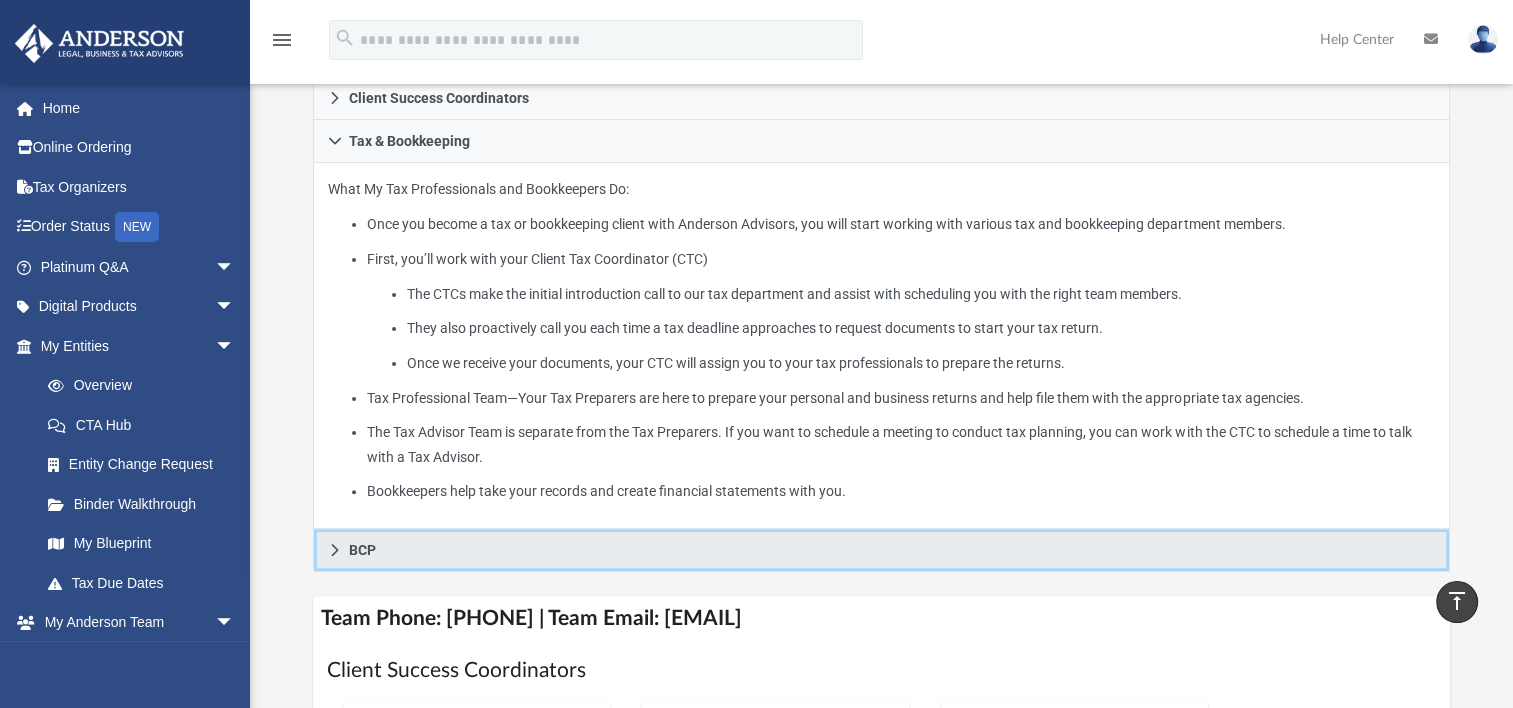 click on "BCP" at bounding box center [881, 550] 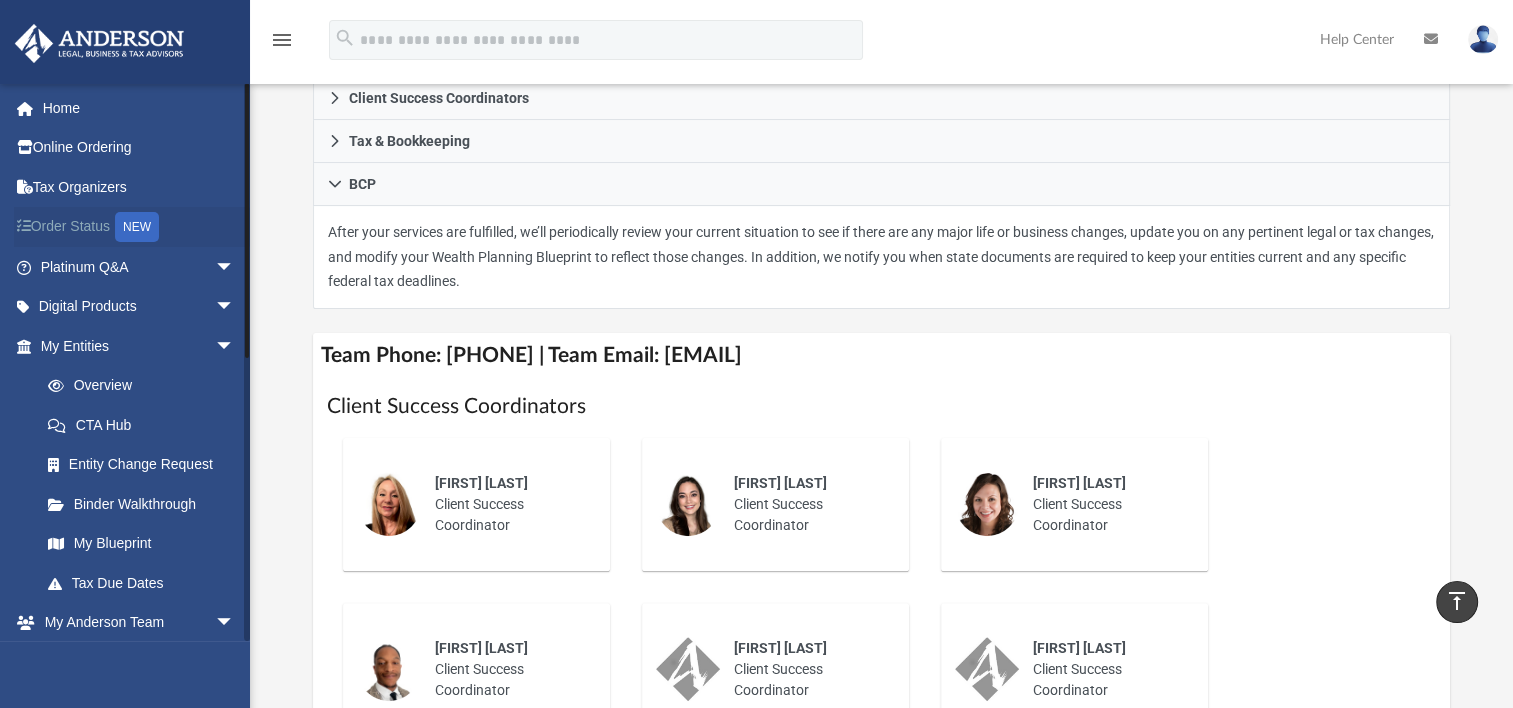 click on "NEW" at bounding box center [137, 227] 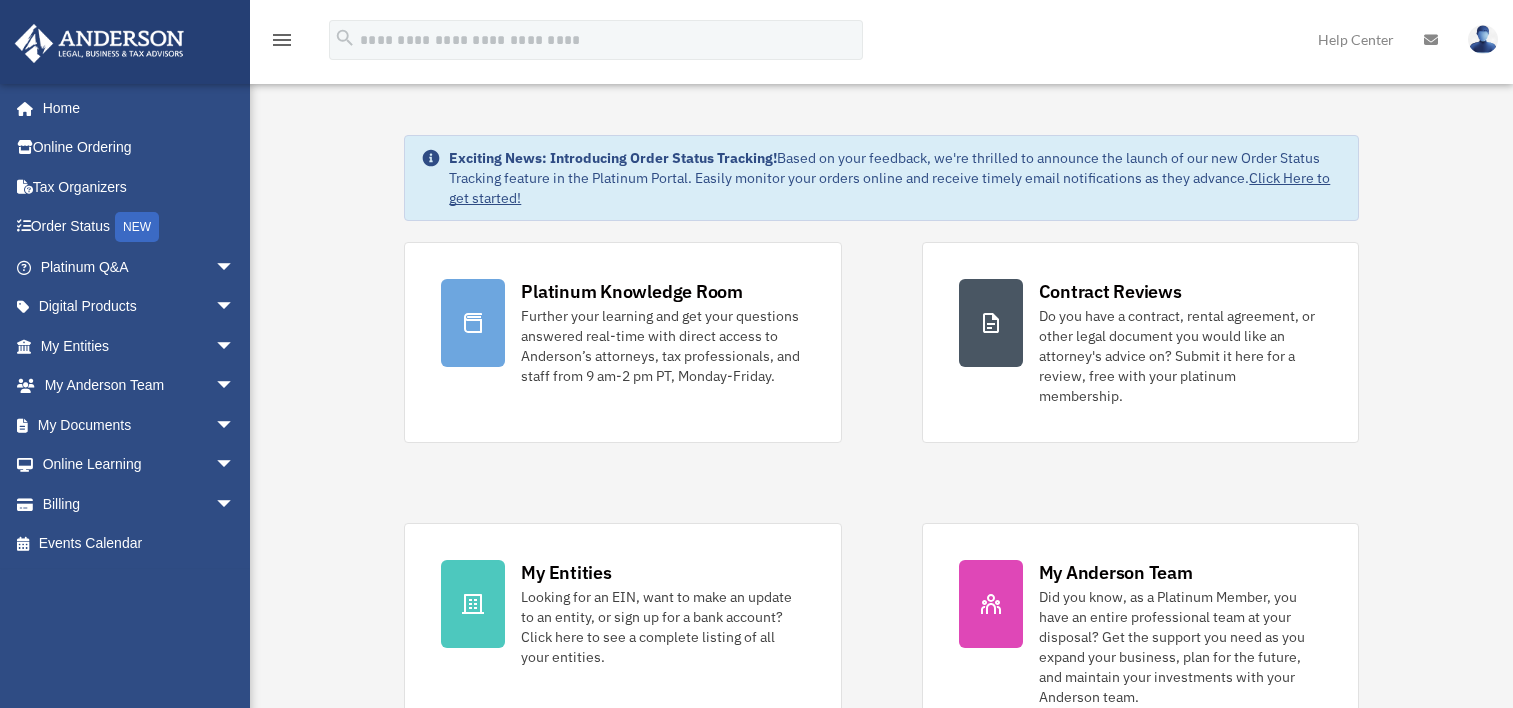 scroll, scrollTop: 0, scrollLeft: 0, axis: both 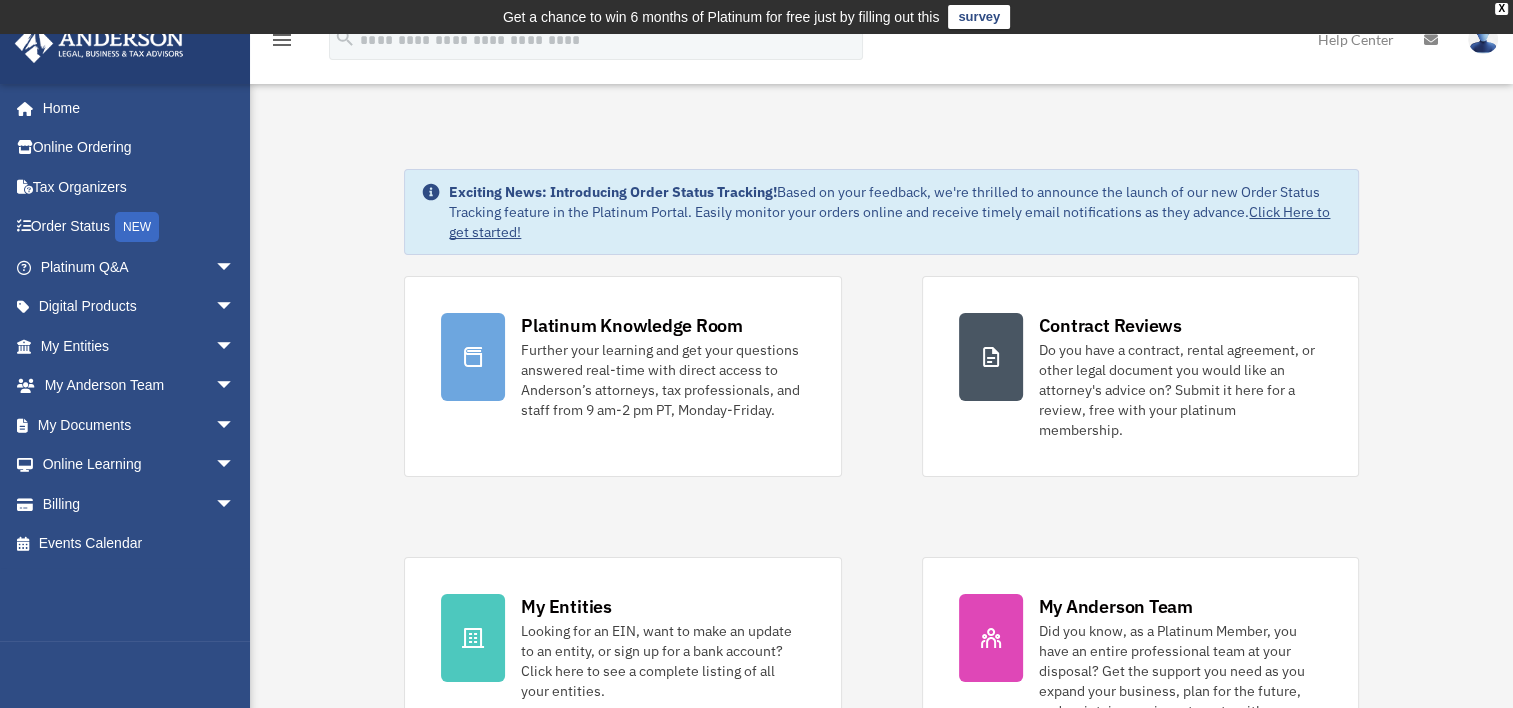 click at bounding box center [1483, 39] 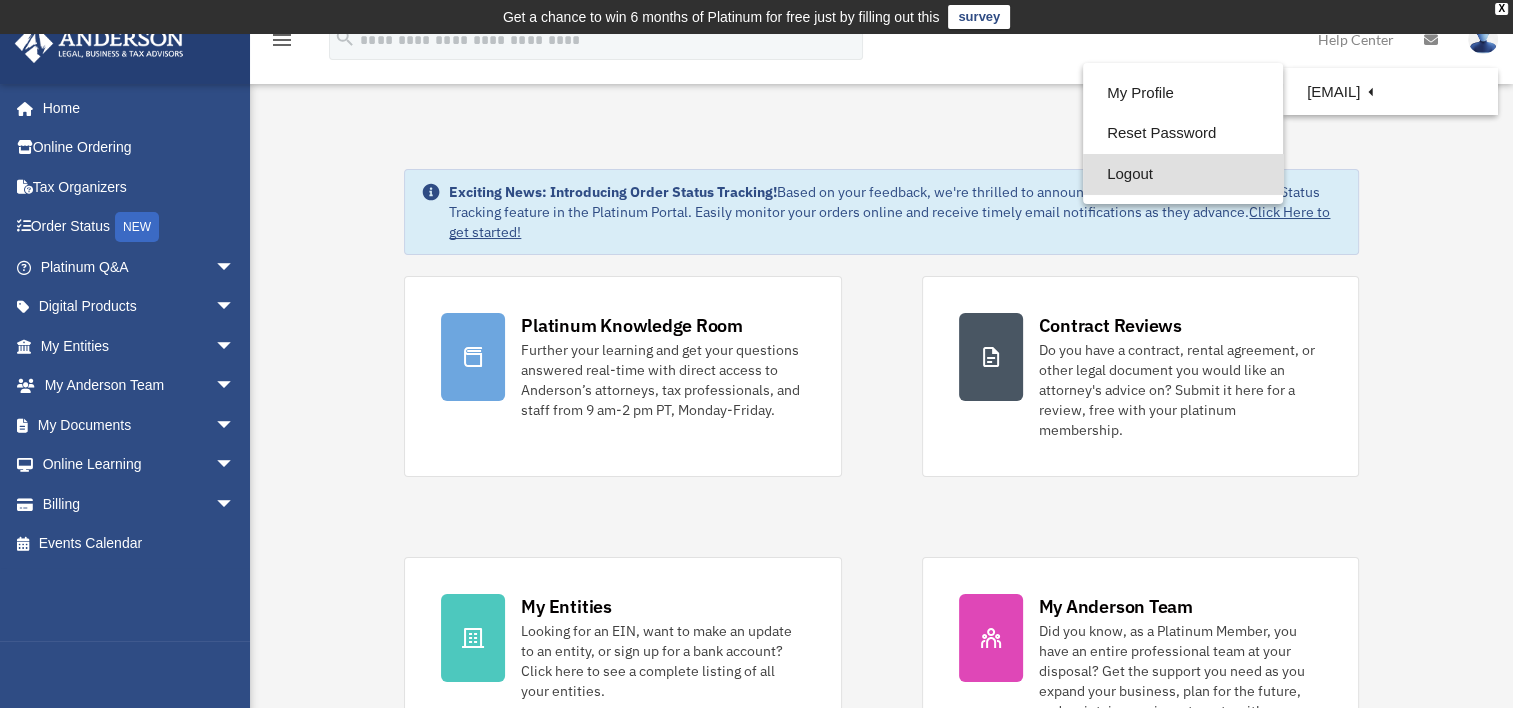 click on "Logout" at bounding box center [1183, 174] 